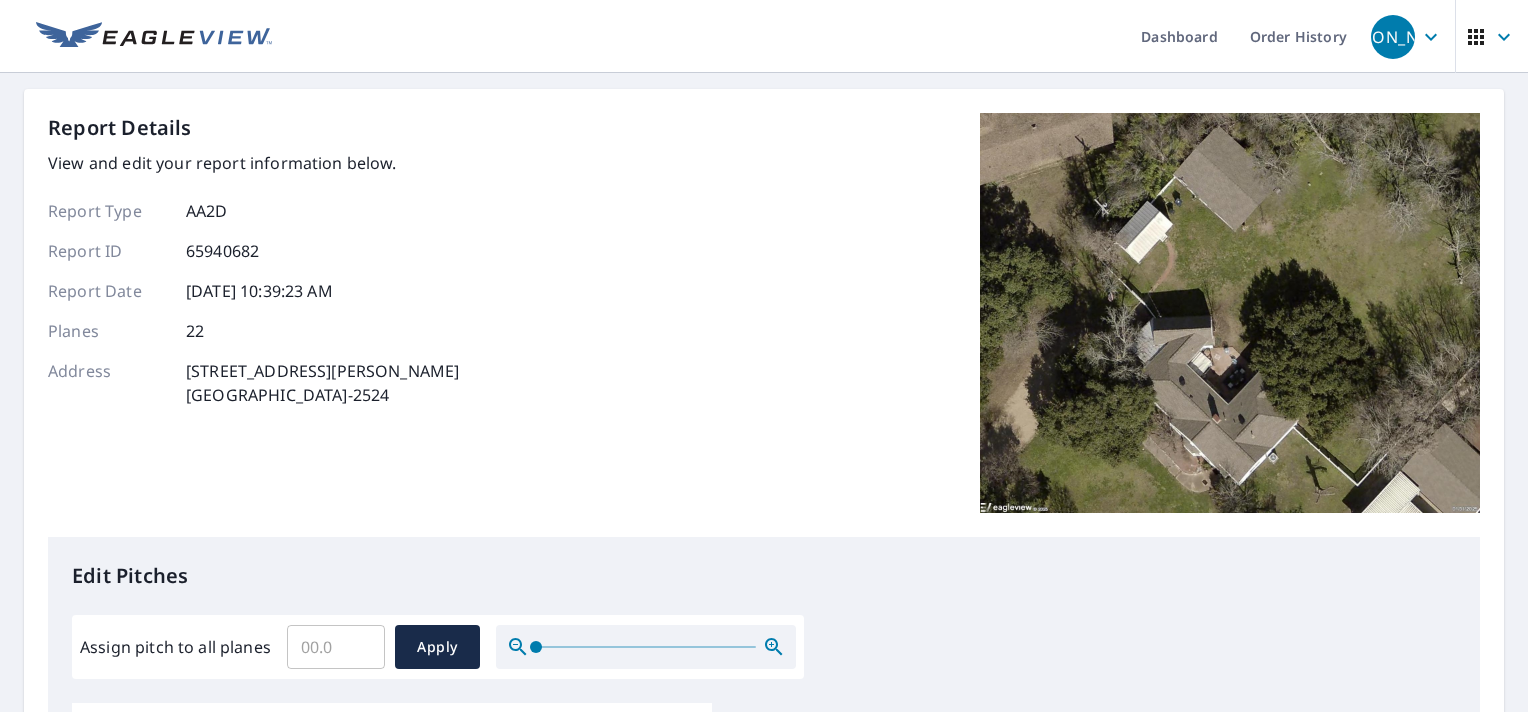 scroll, scrollTop: 0, scrollLeft: 0, axis: both 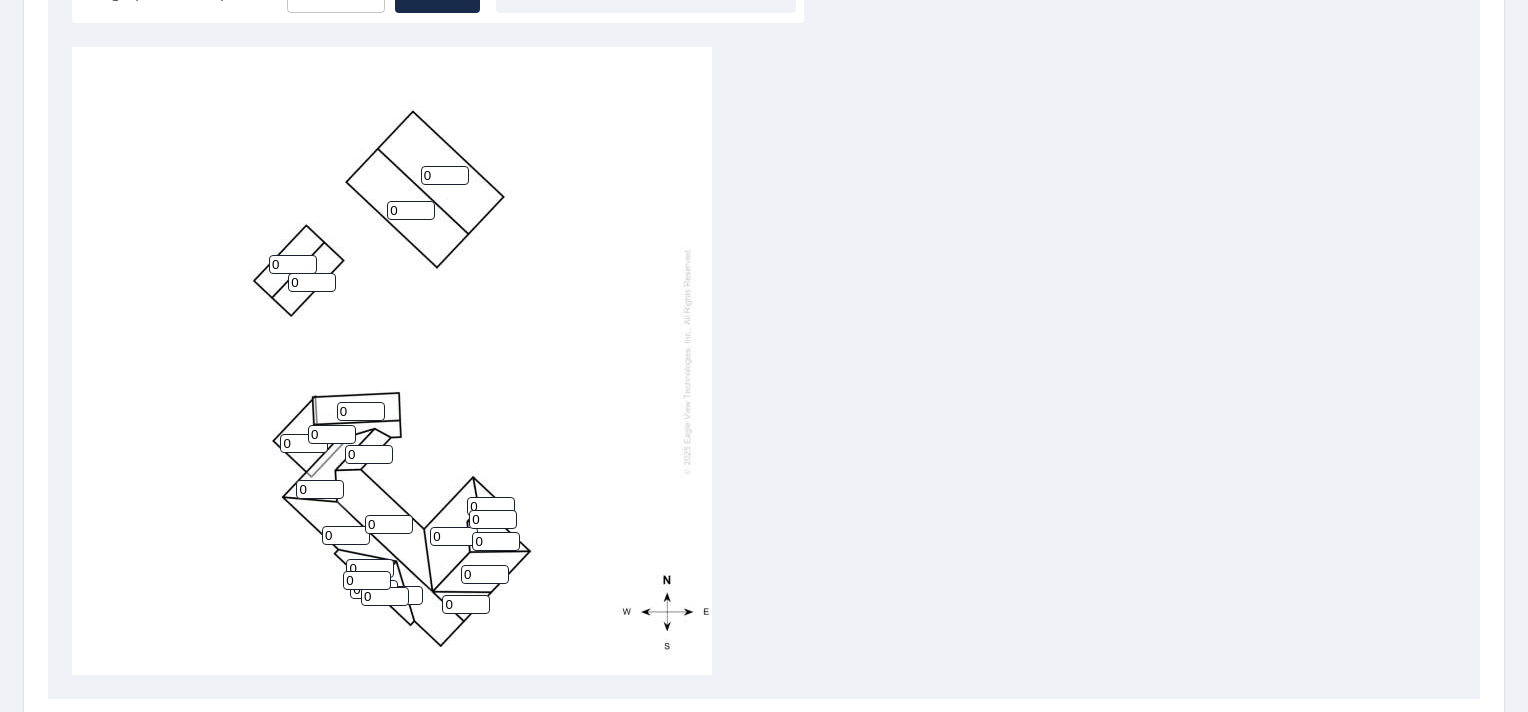 click on "Edit Pitches Assign pitch to all planes ​ Apply 0 0 0 0 0 0 0 0 0 0 0 0 0 0 0 0 0 0 0 0 0 0" at bounding box center [764, 290] 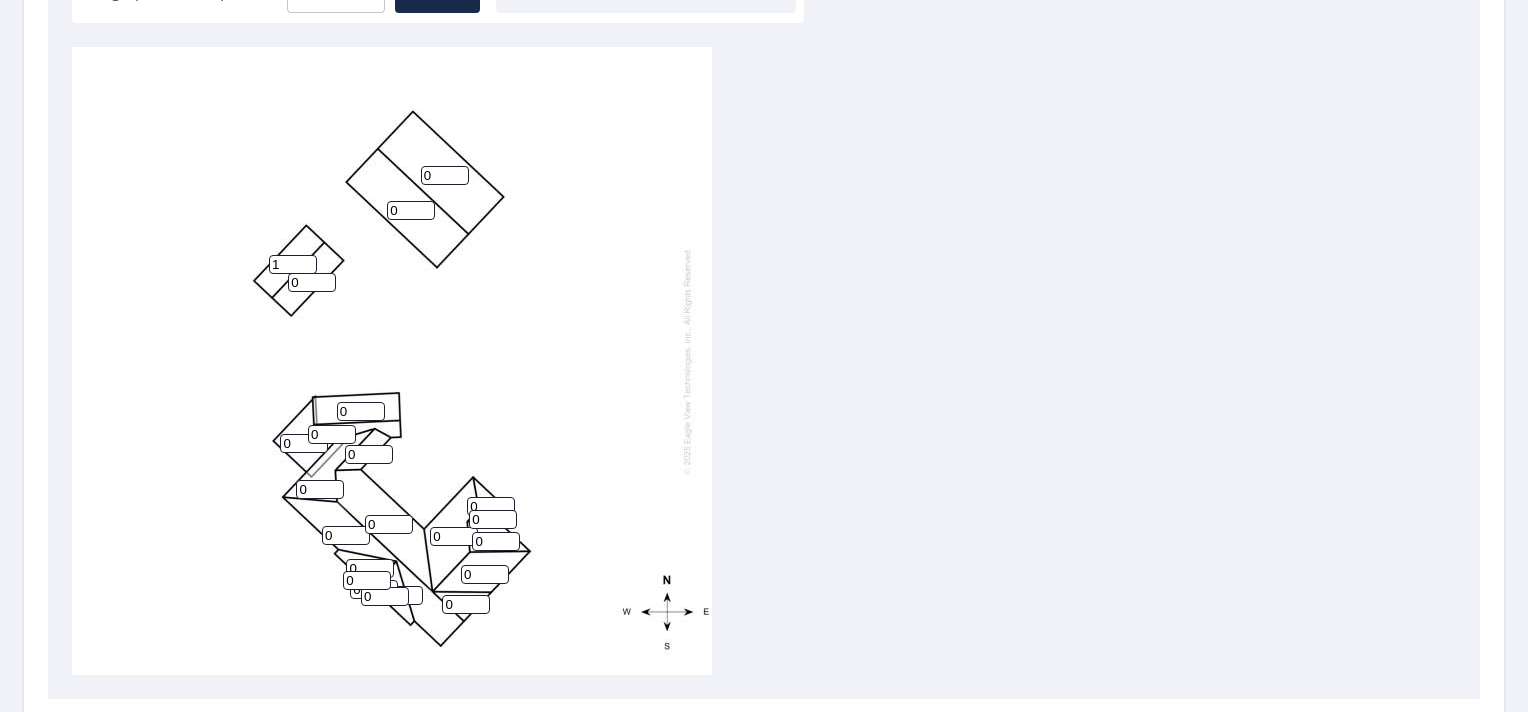 type on "1" 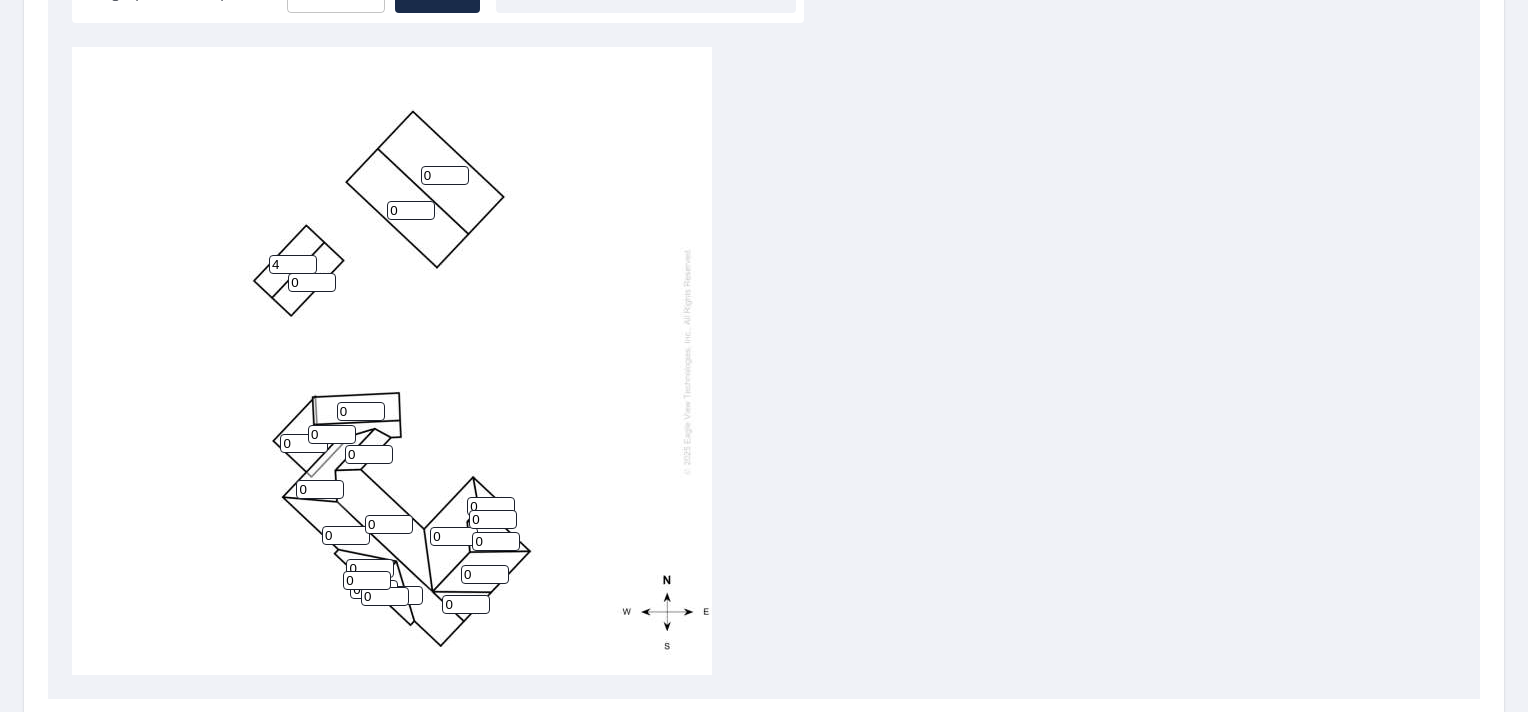 type on "4" 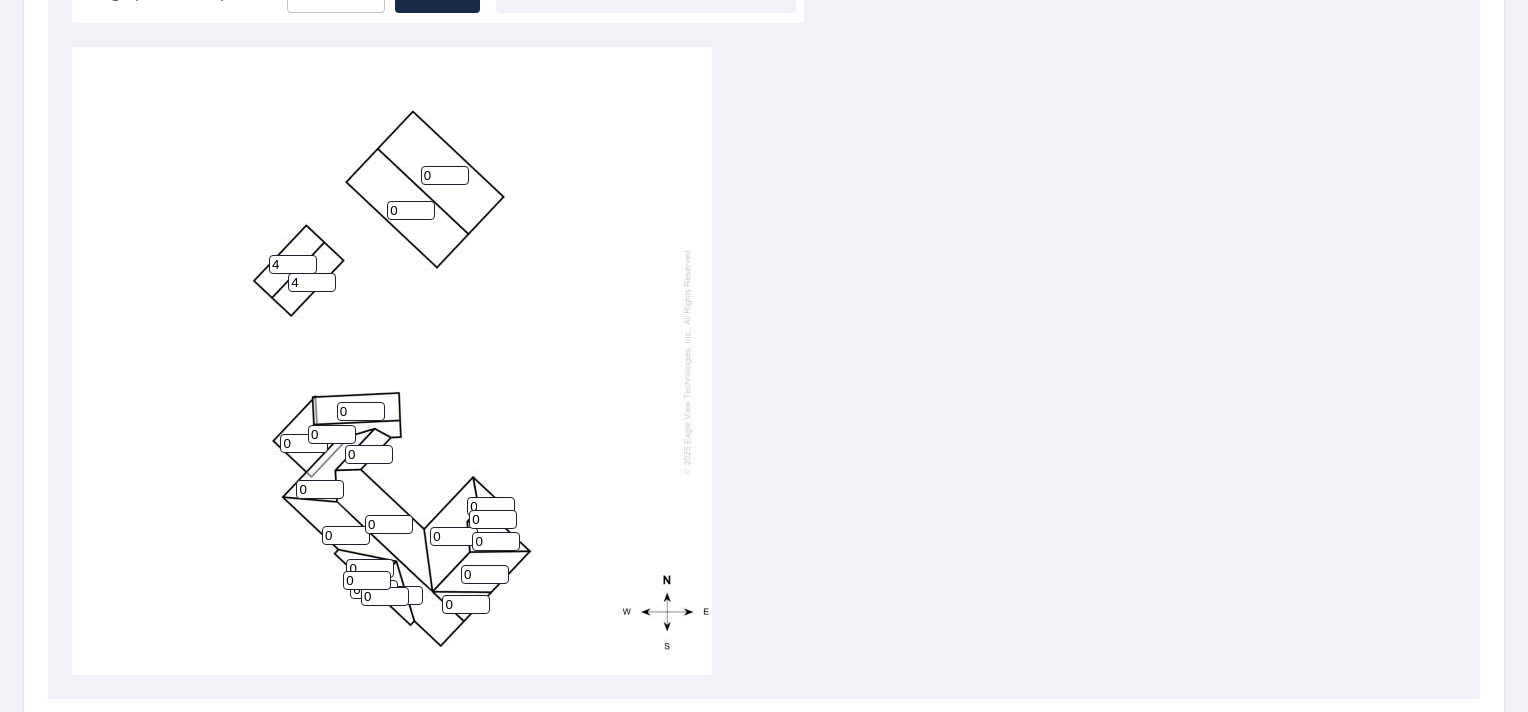 type on "4" 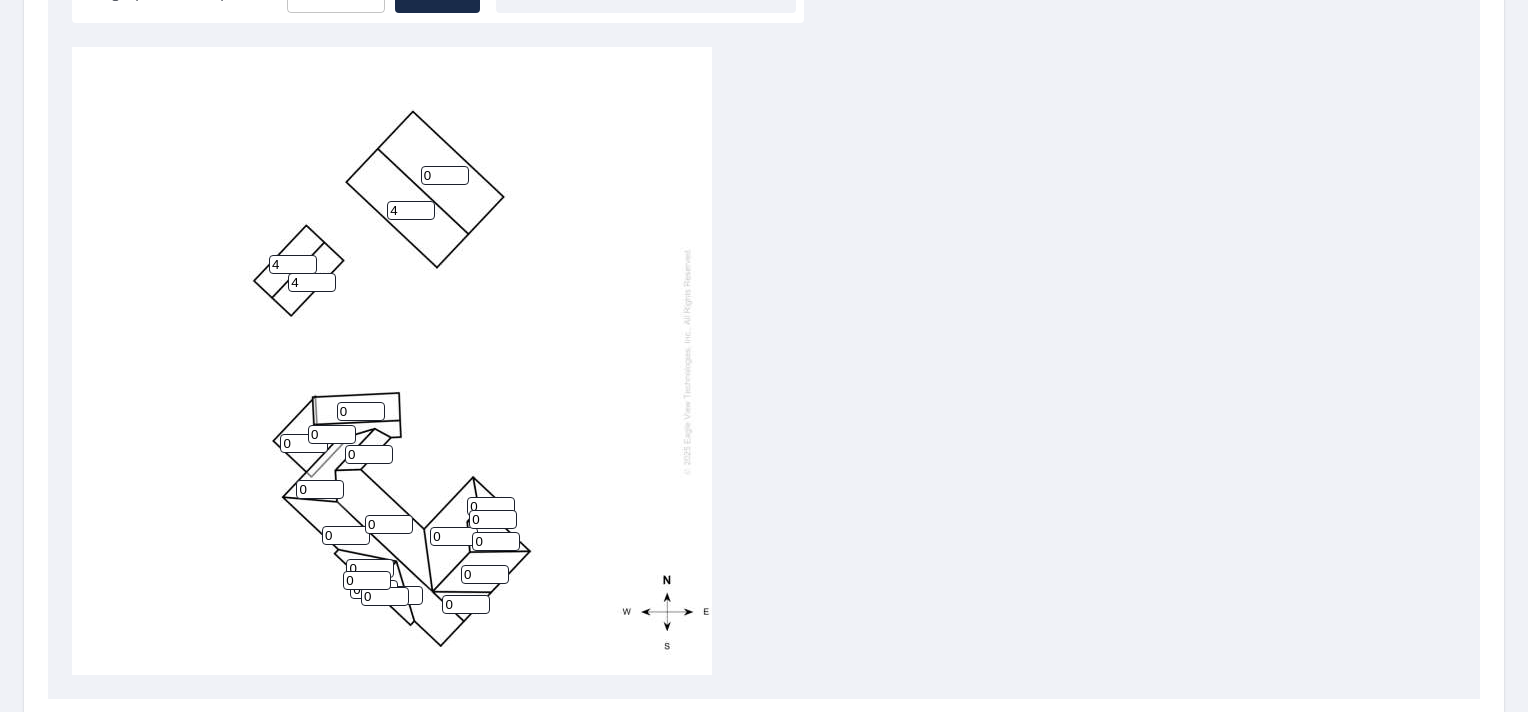 type on "4" 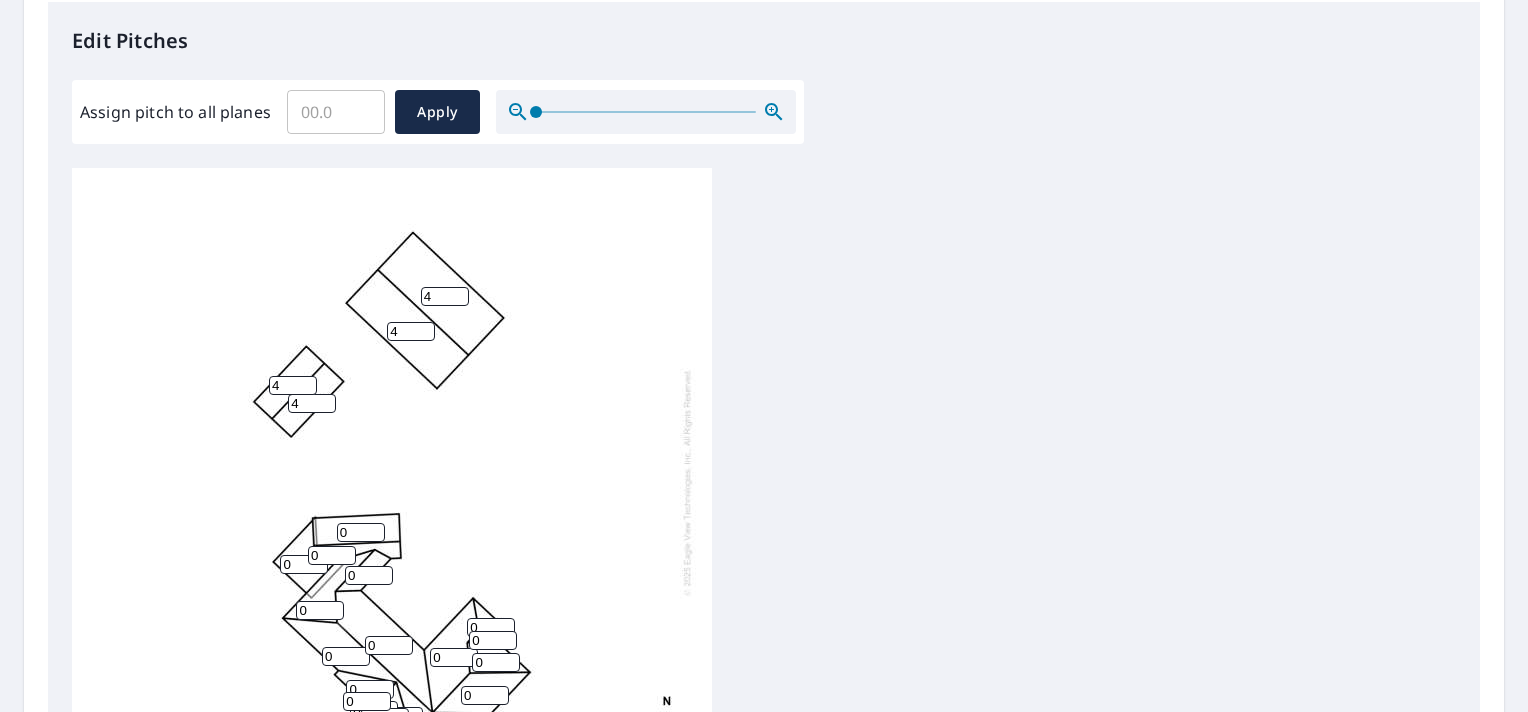 scroll, scrollTop: 456, scrollLeft: 0, axis: vertical 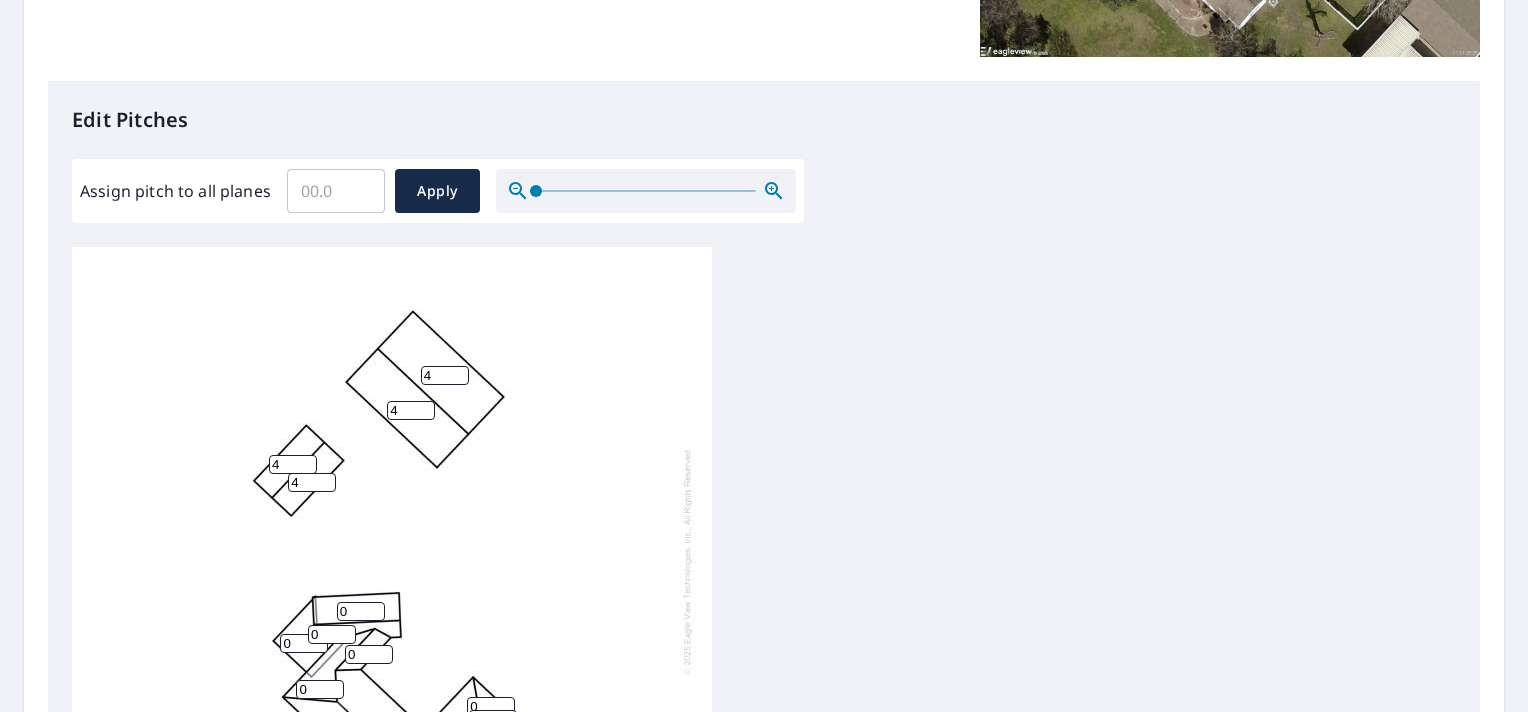 type on "4" 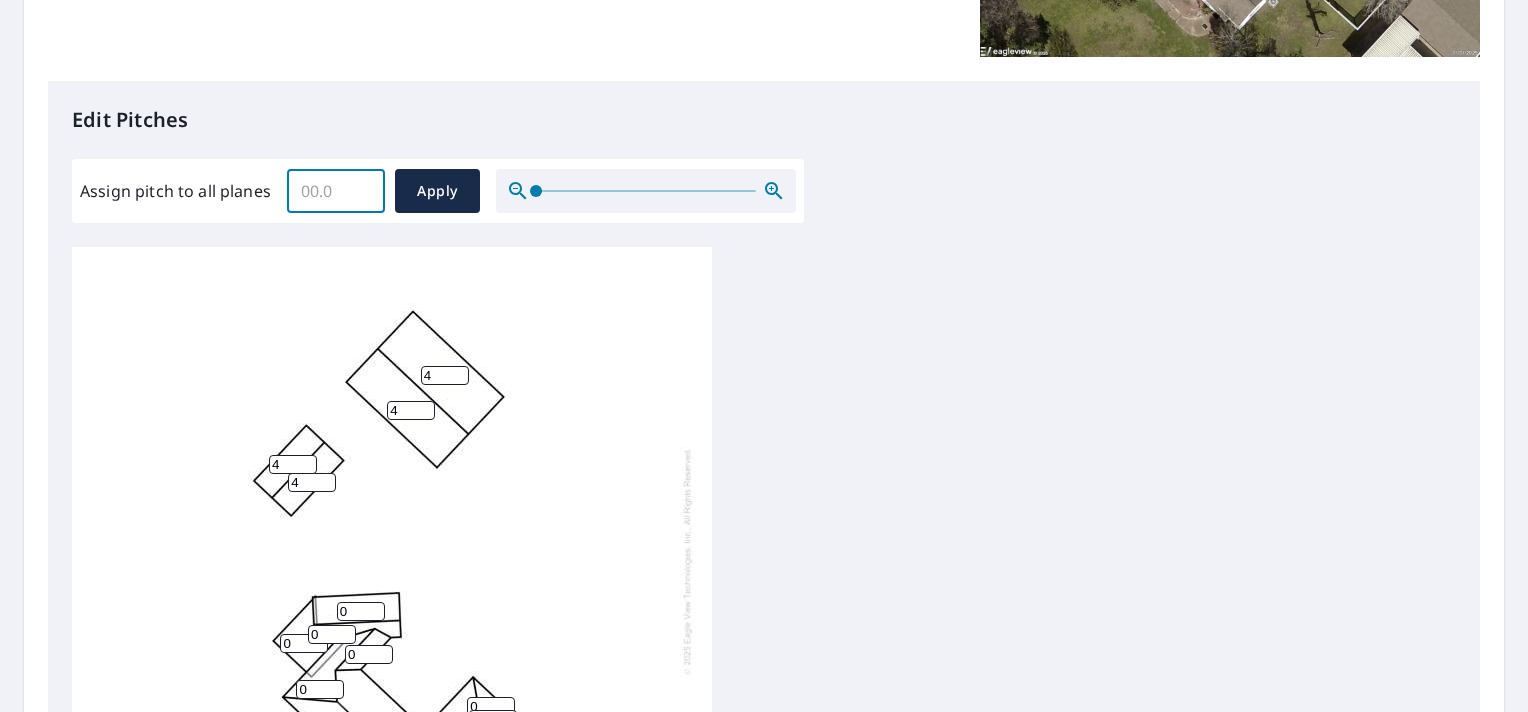 click on "Assign pitch to all planes" at bounding box center [336, 191] 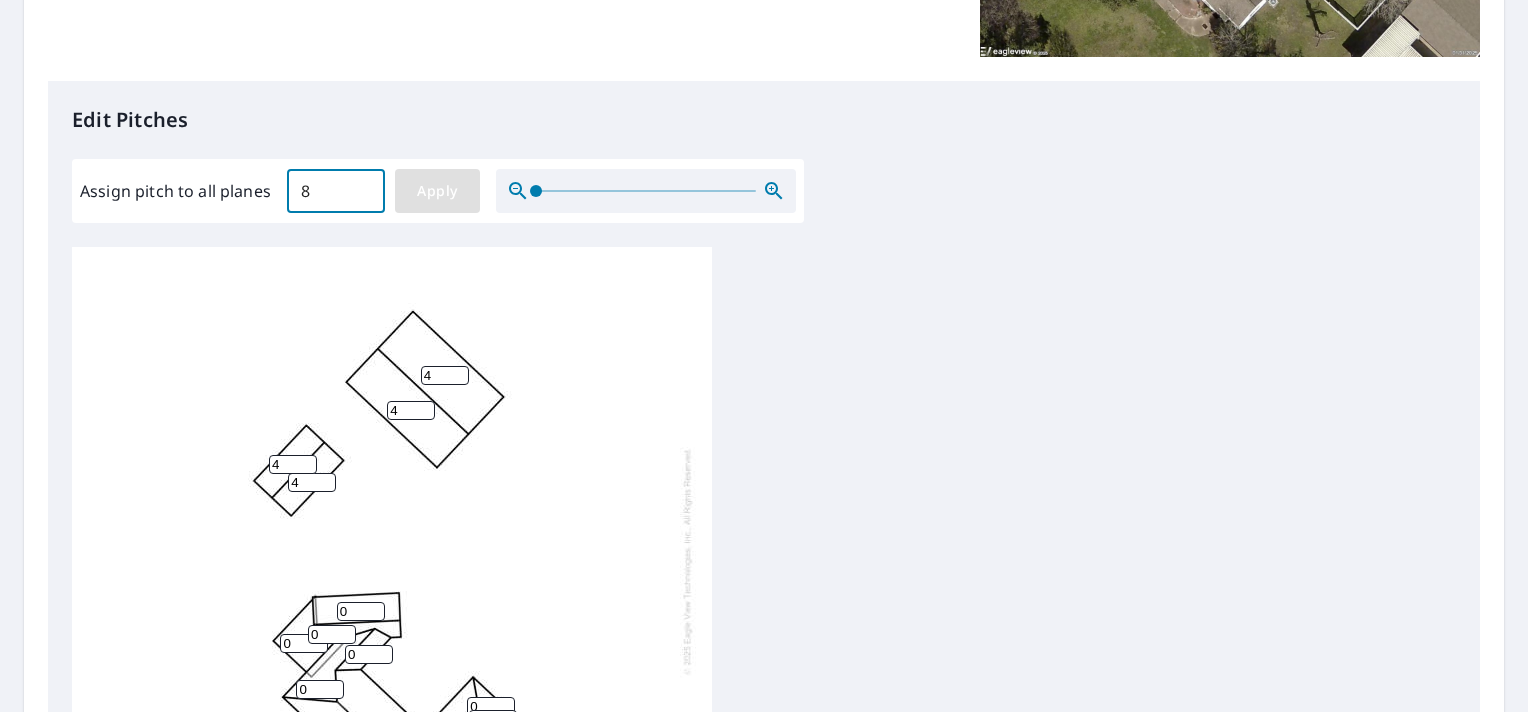 type on "8" 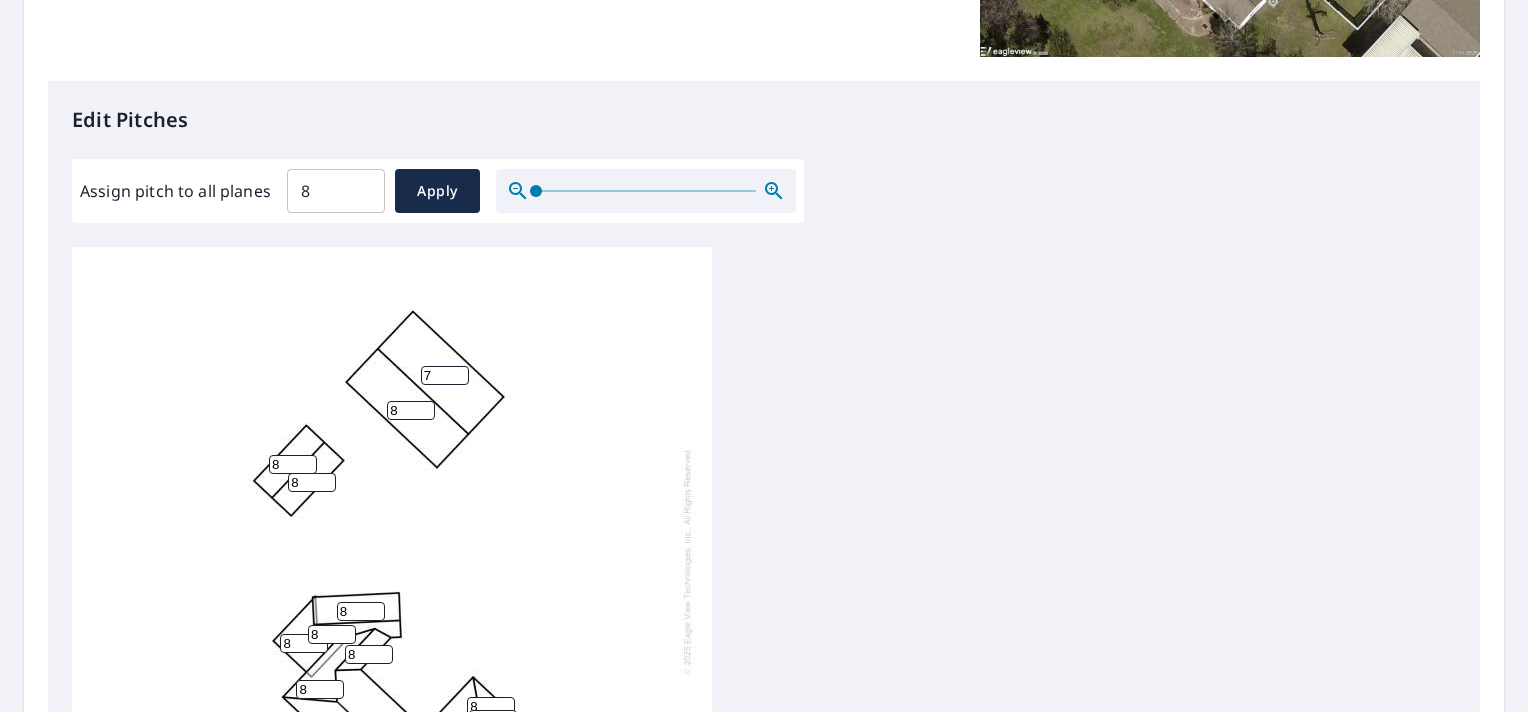 type on "7" 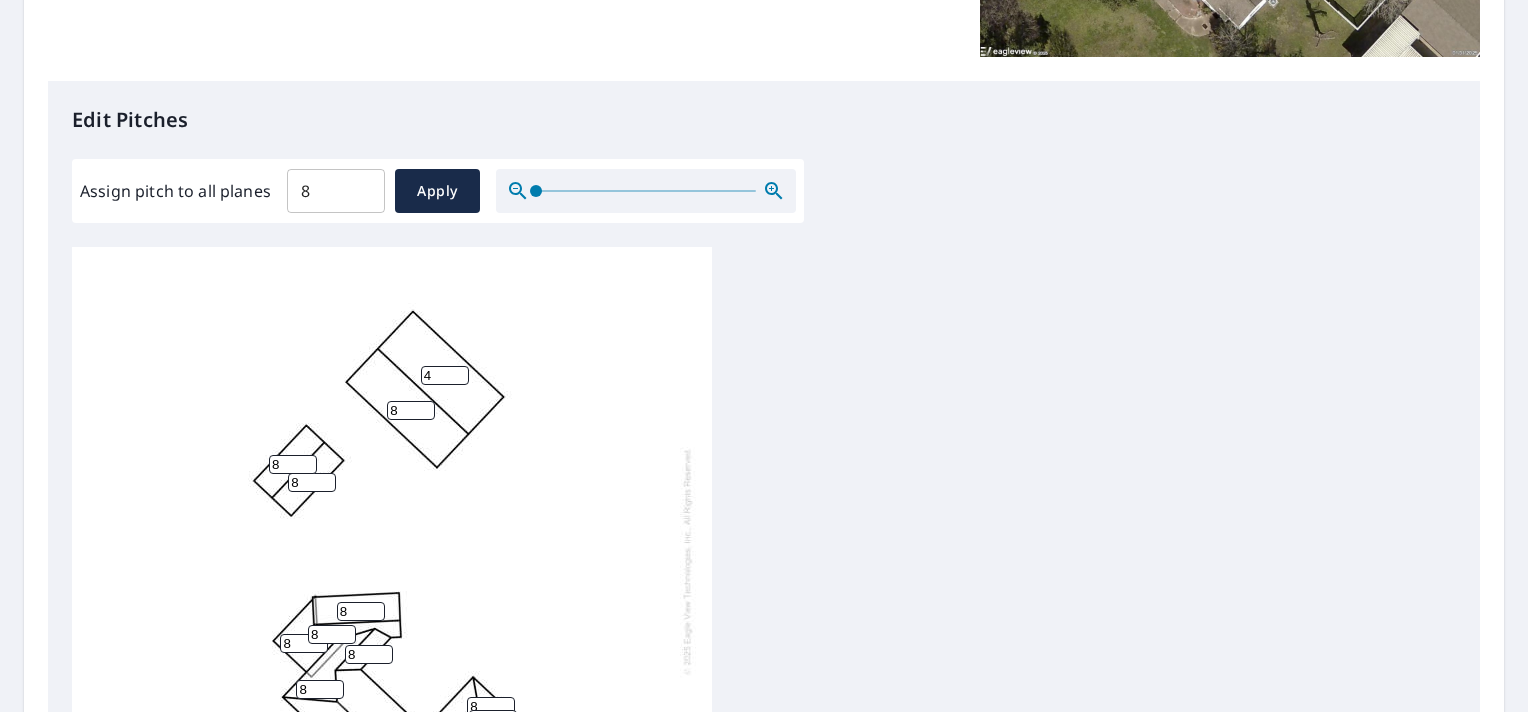 type on "4" 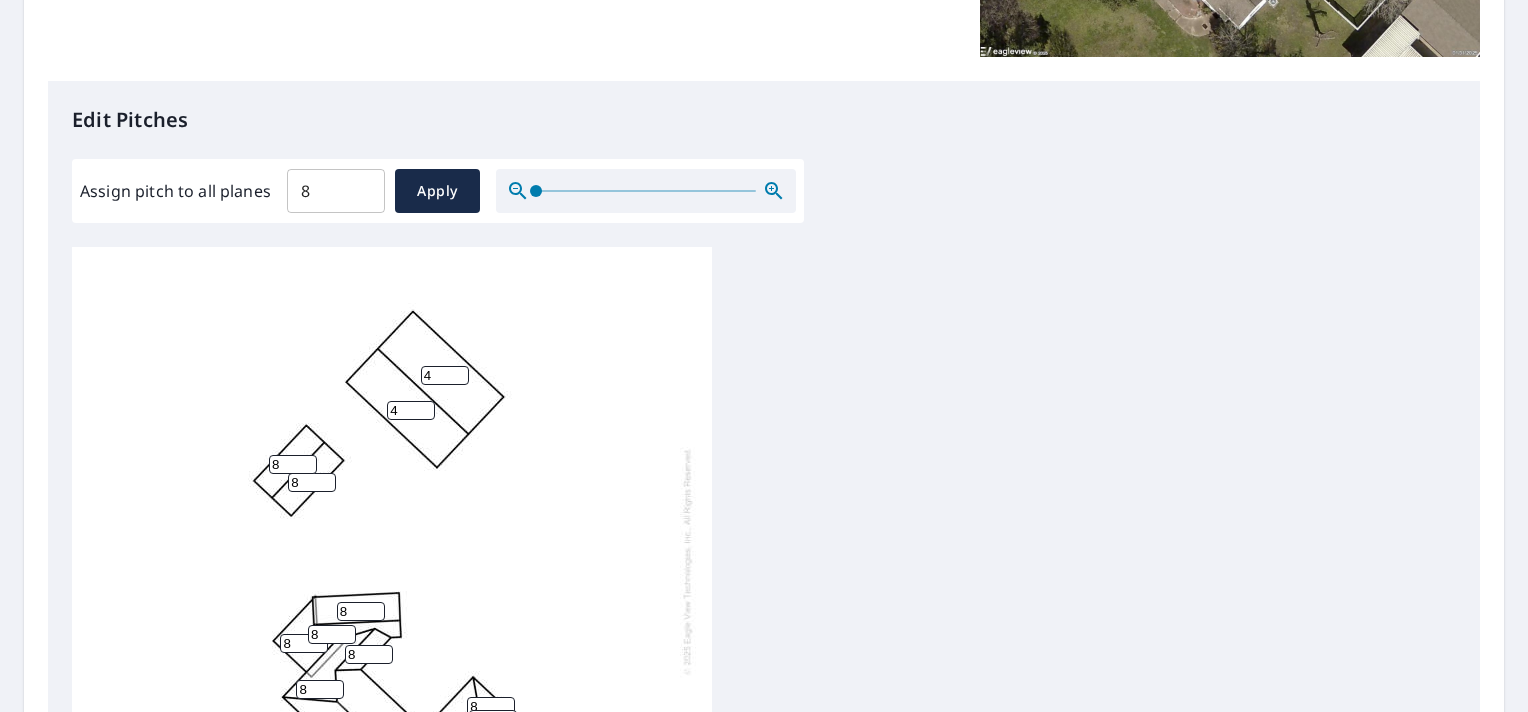 type on "4" 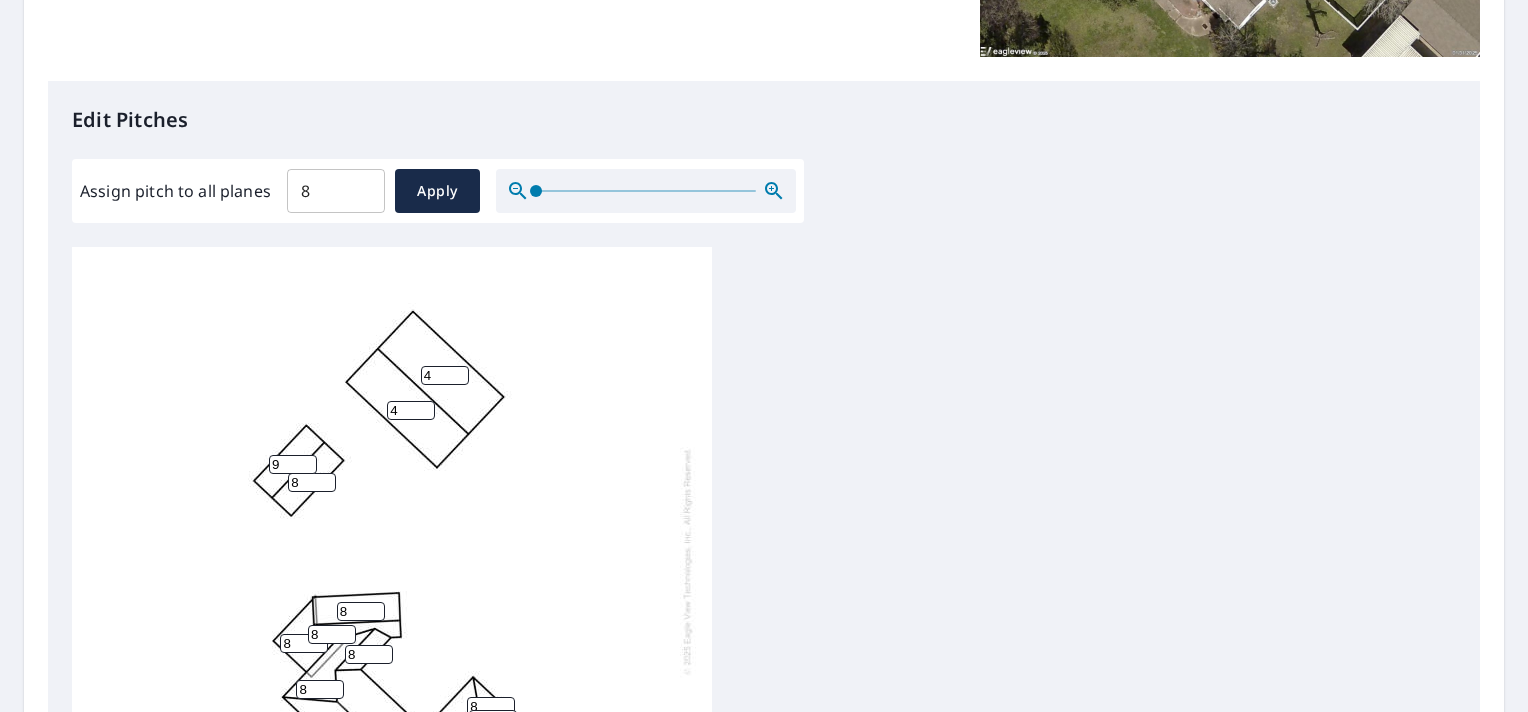 type on "9" 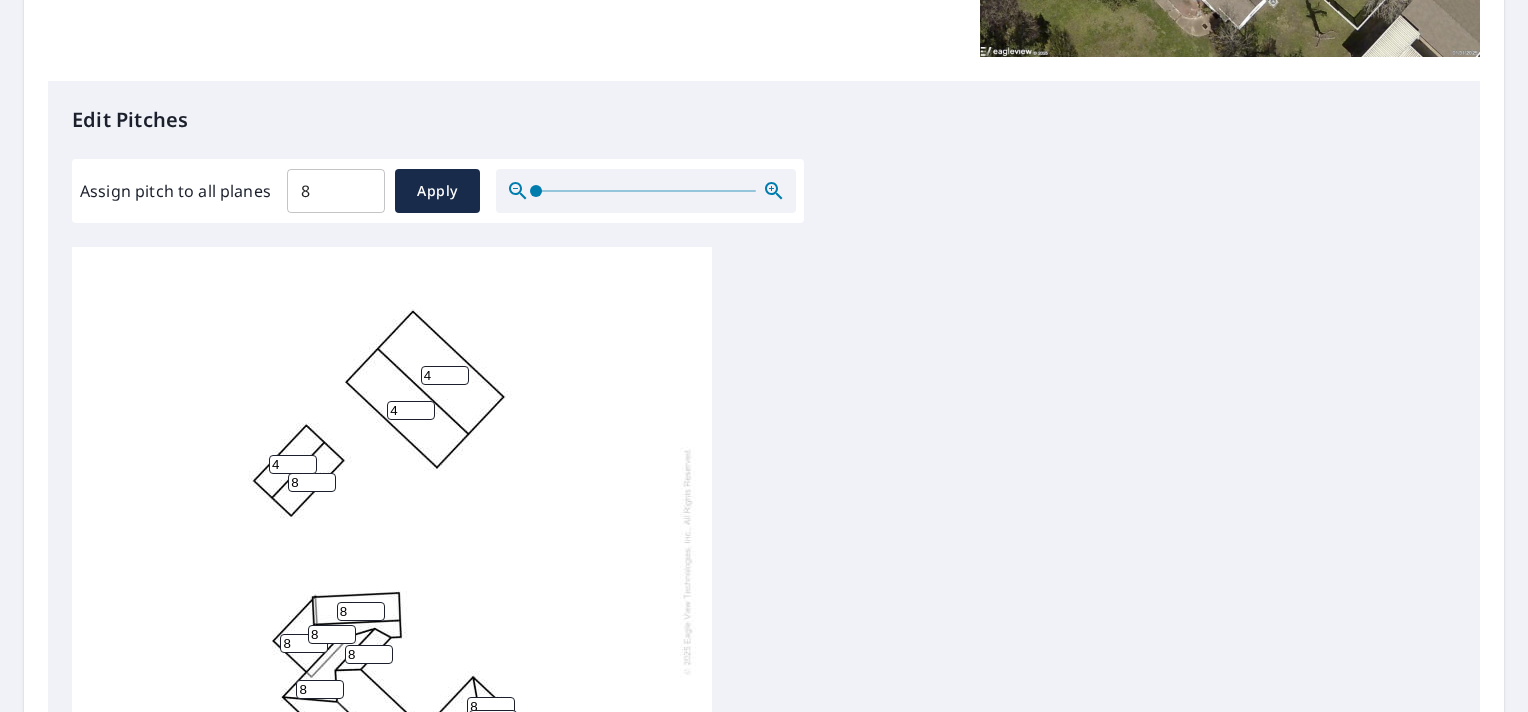 type on "4" 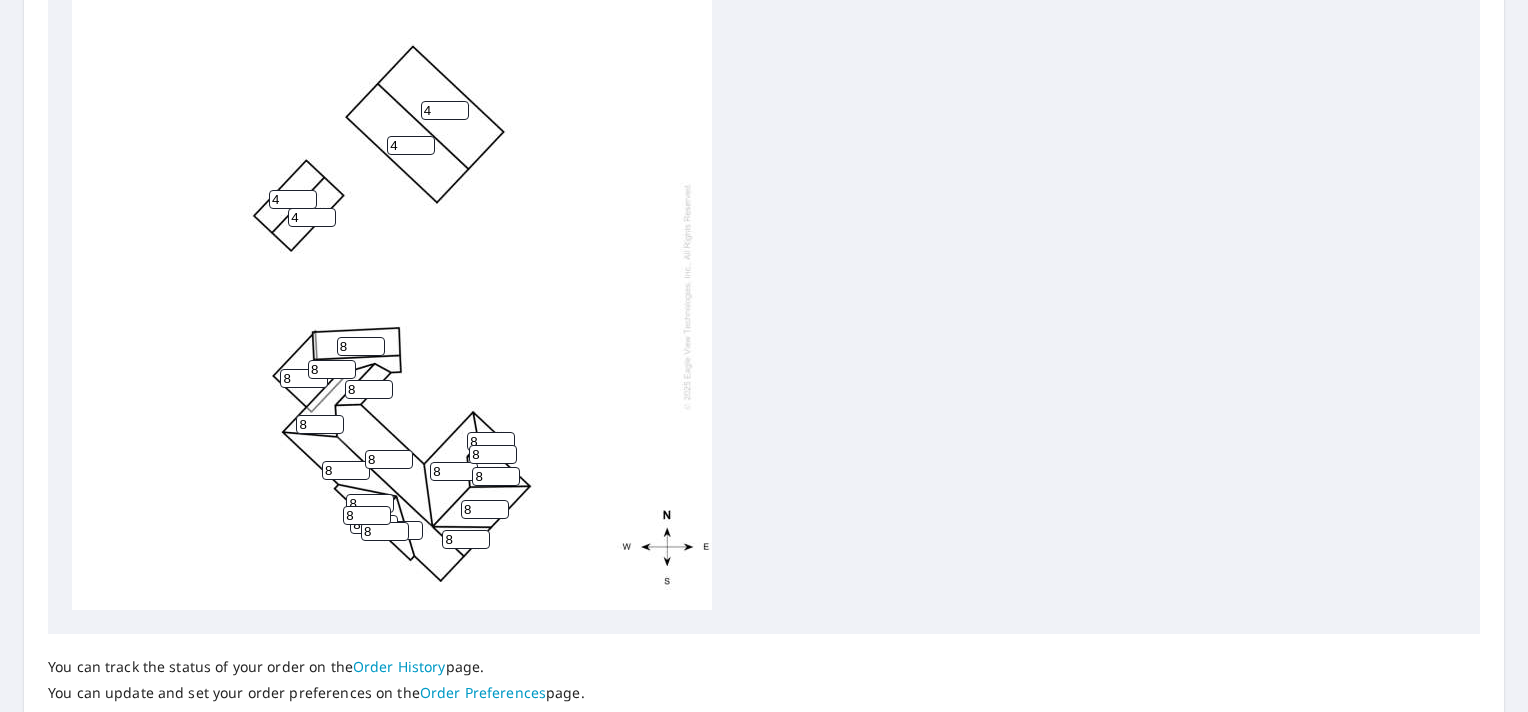 scroll, scrollTop: 767, scrollLeft: 0, axis: vertical 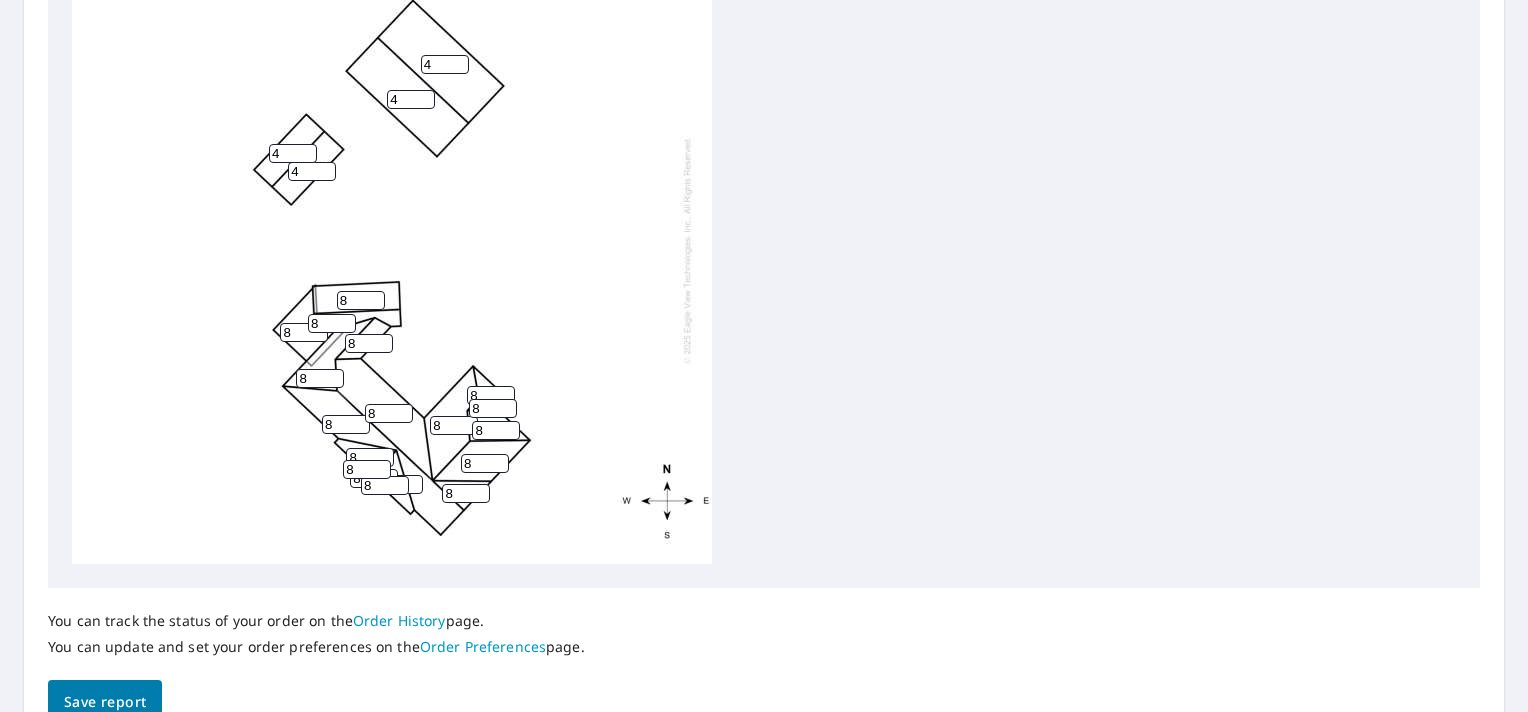 type on "4" 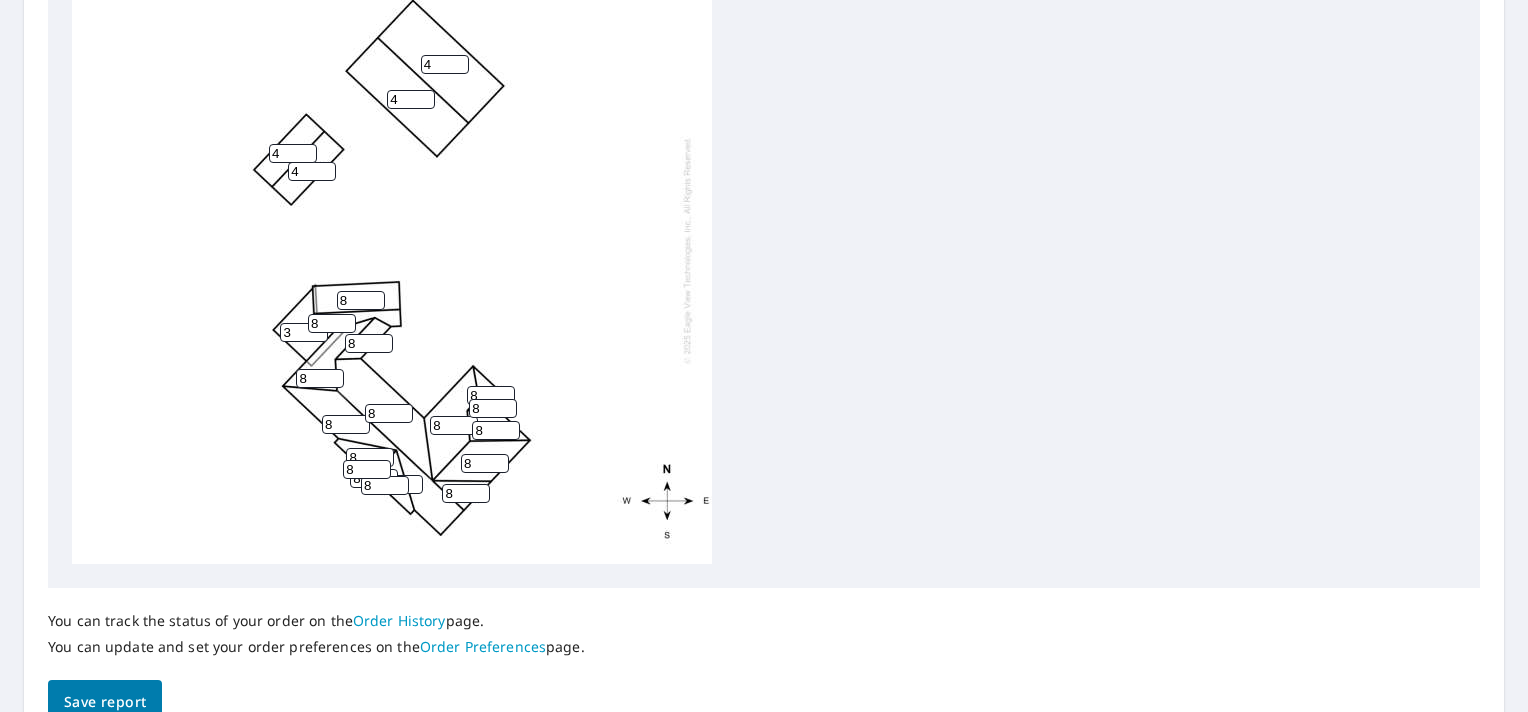 type on "3" 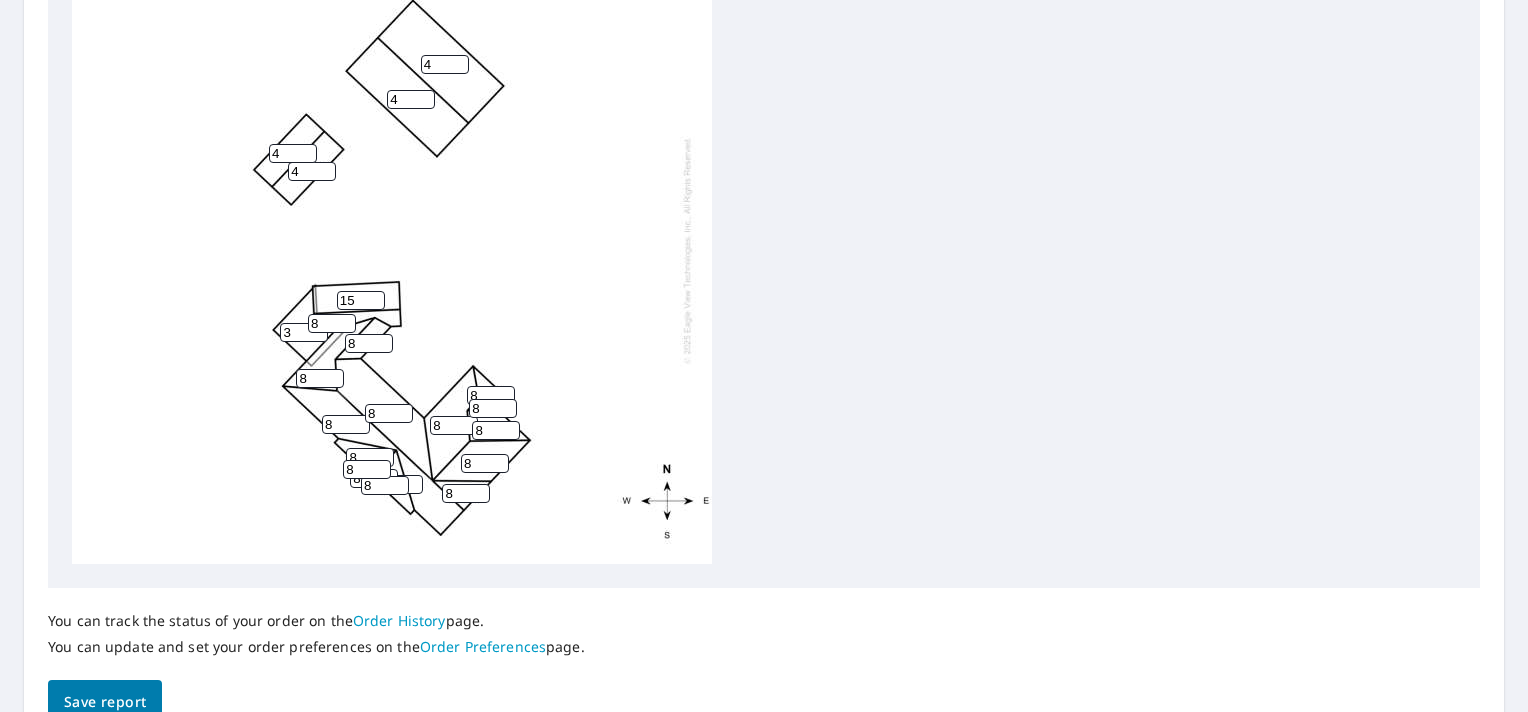 type on "15" 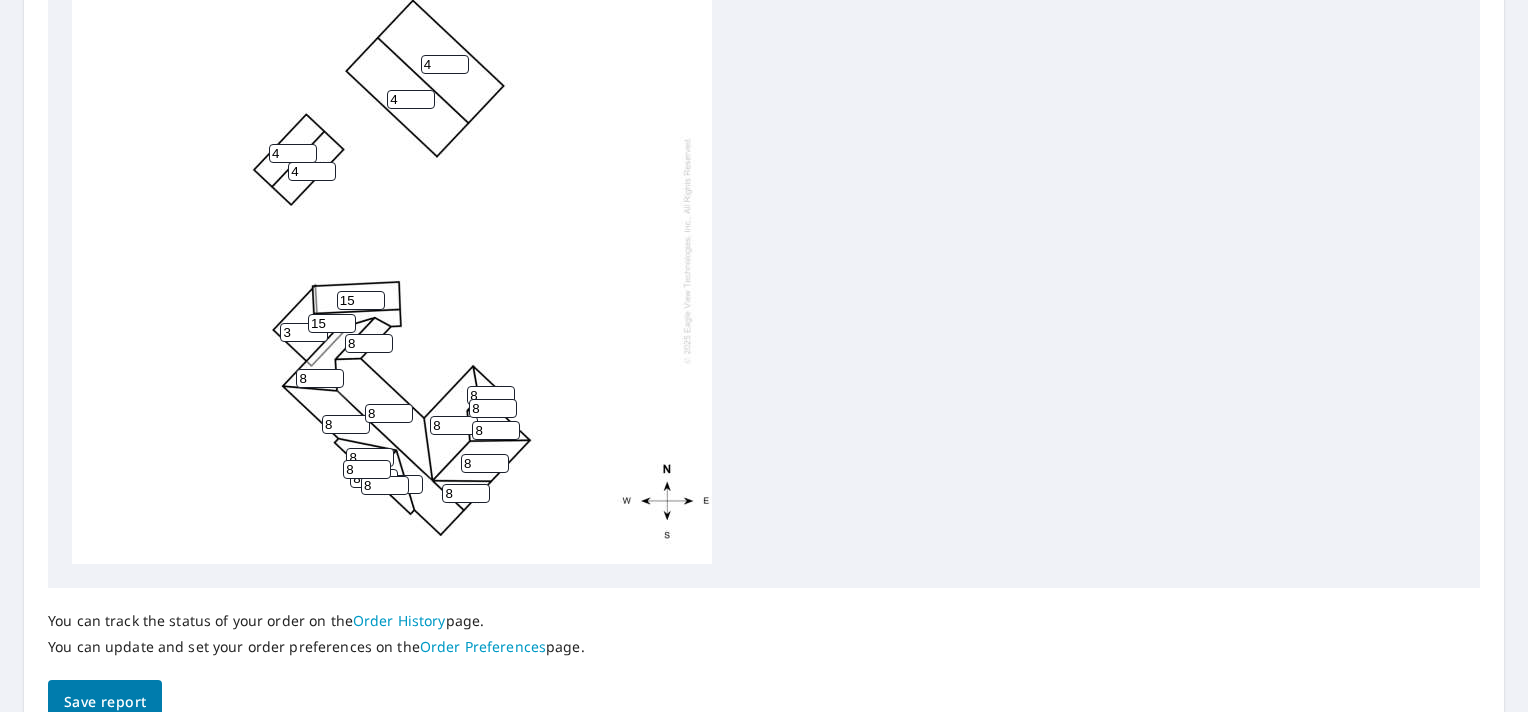 type on "15" 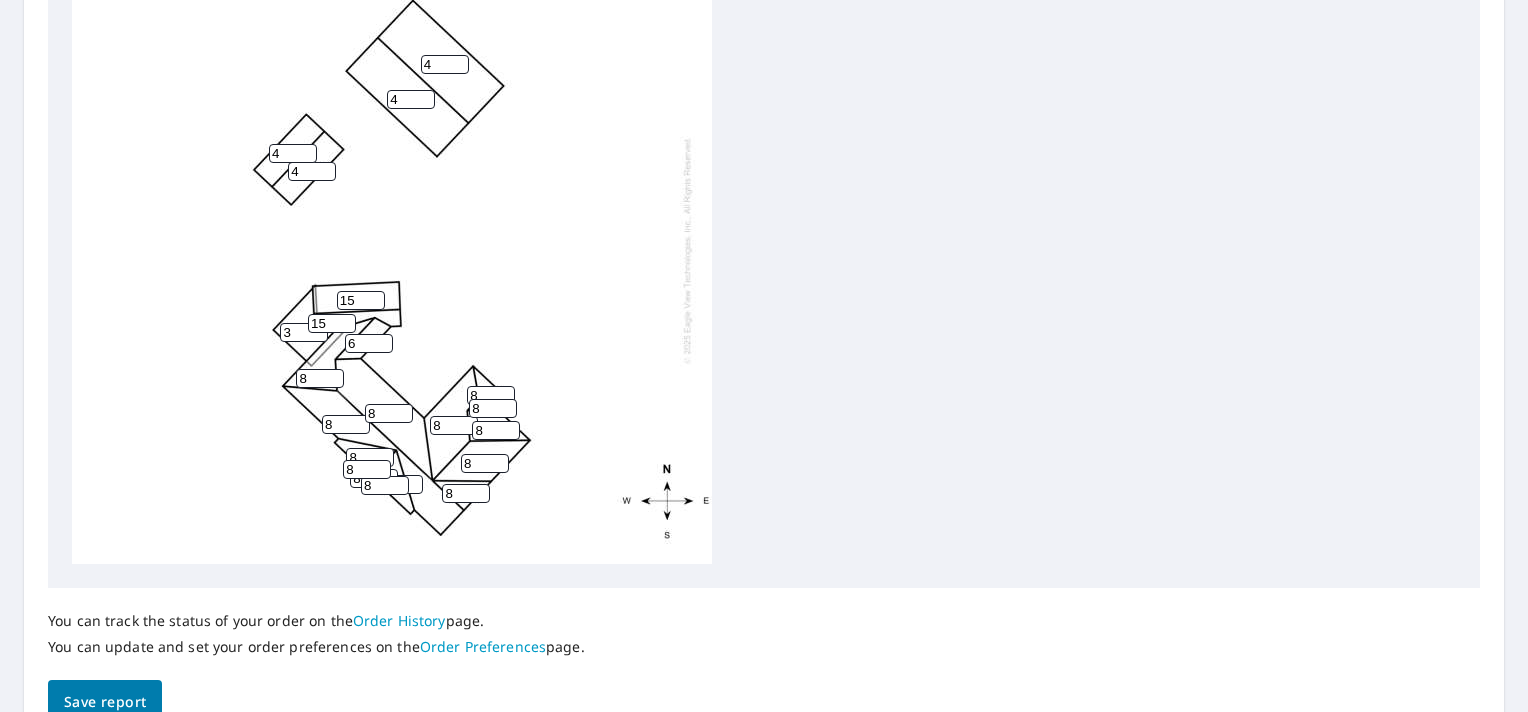 type on "6" 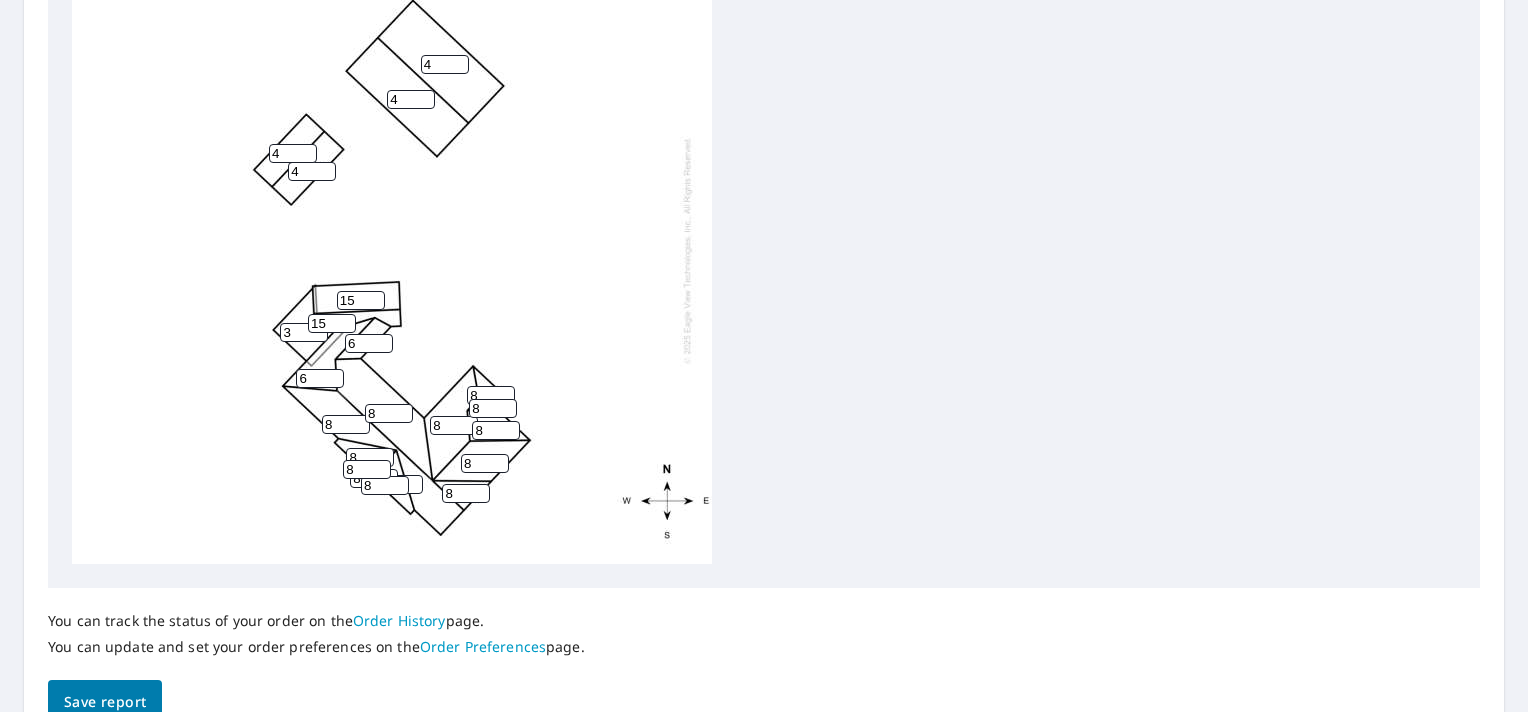 drag, startPoint x: 364, startPoint y: 346, endPoint x: 344, endPoint y: 346, distance: 20 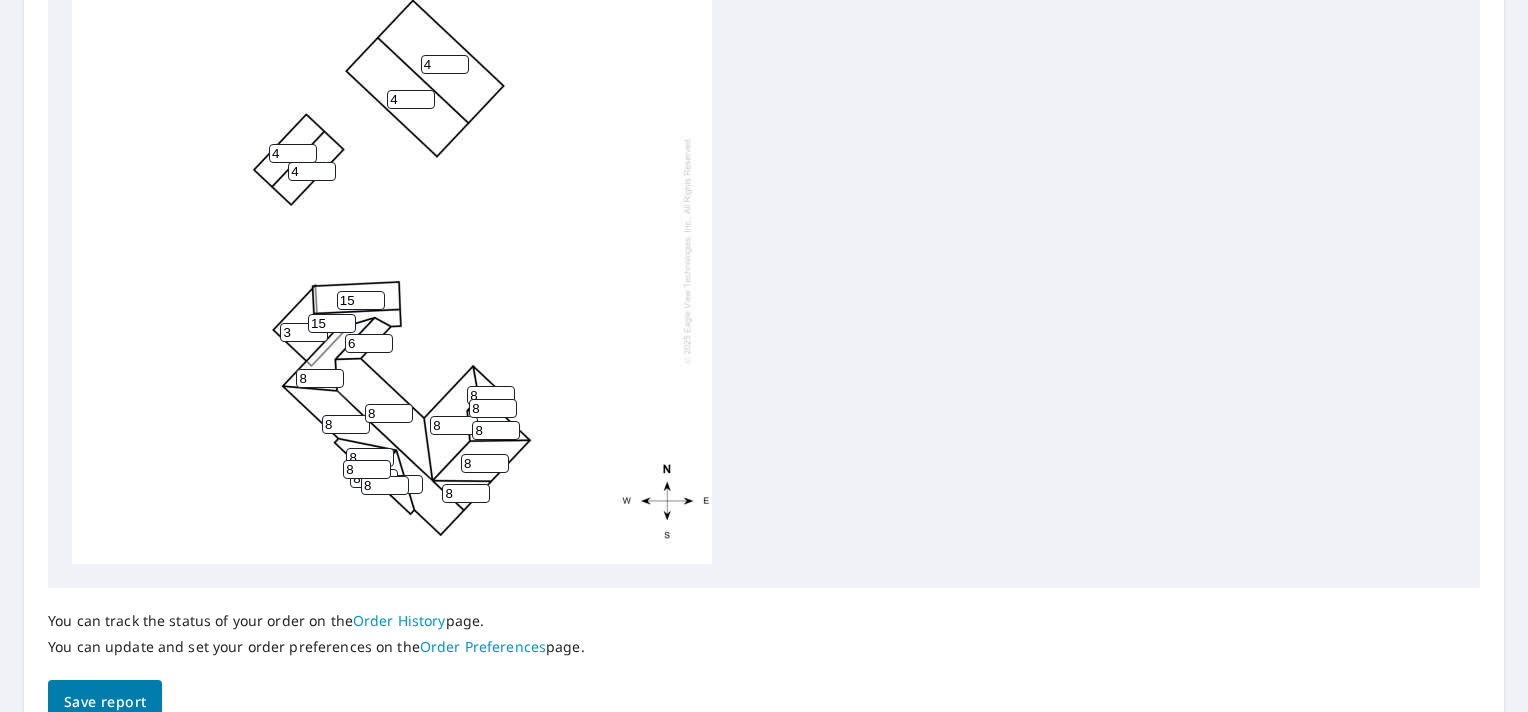 type on "8" 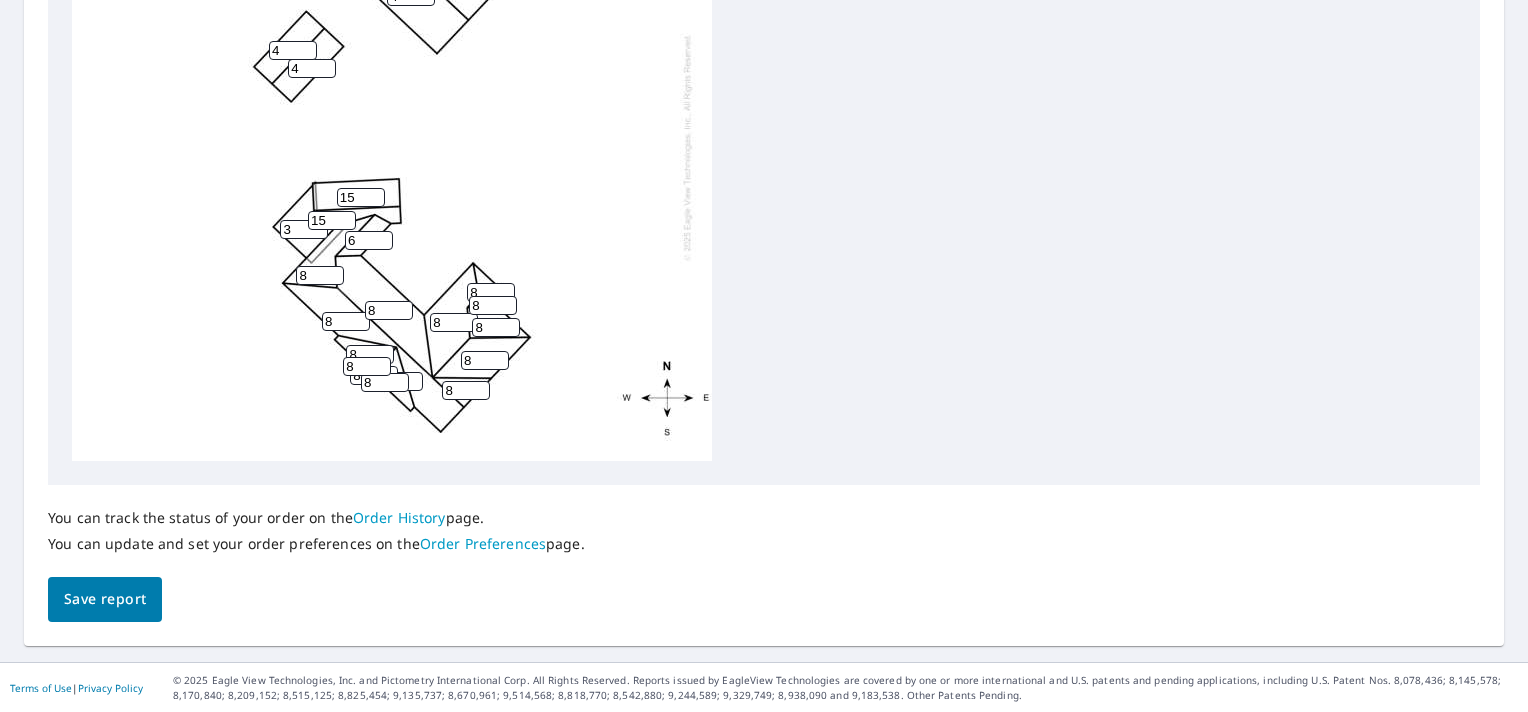 click on "Save report" at bounding box center (105, 599) 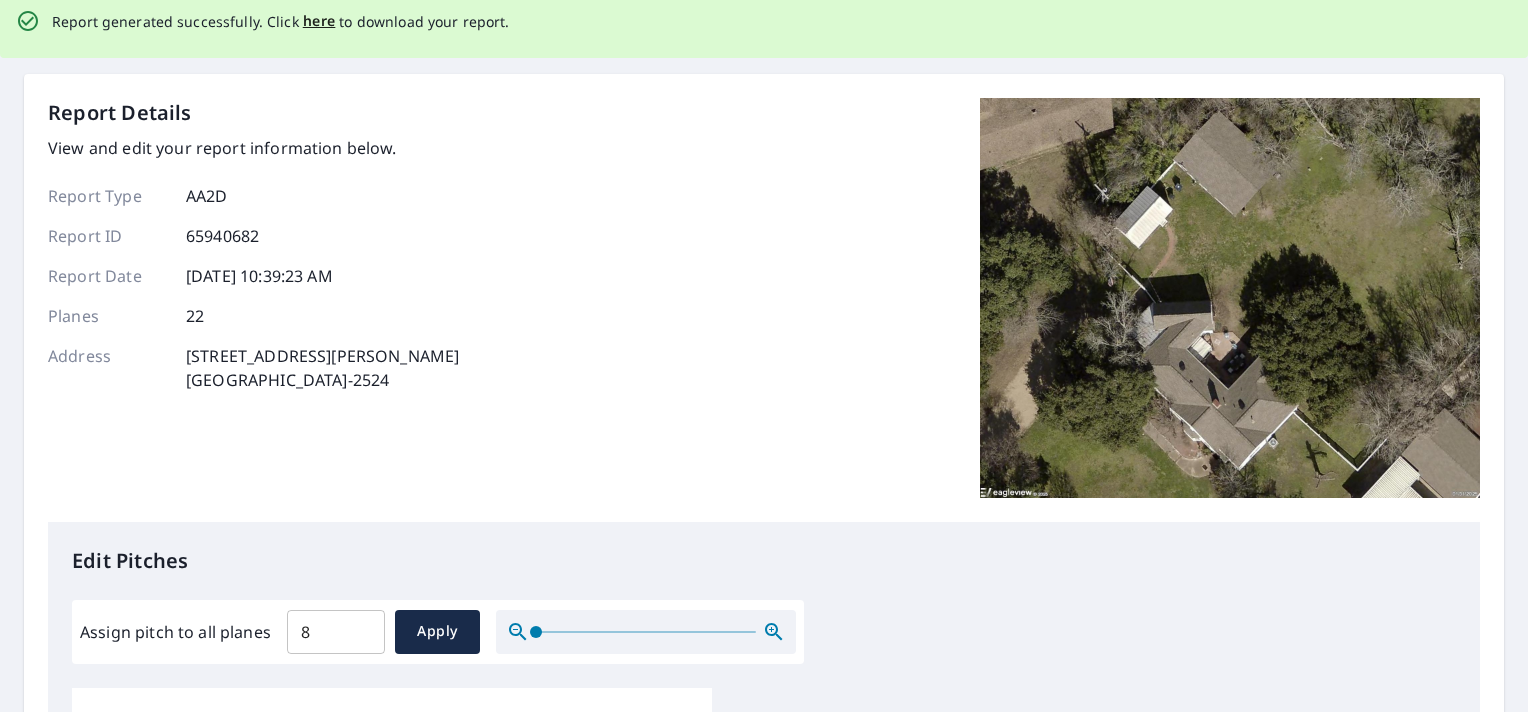 scroll, scrollTop: 0, scrollLeft: 0, axis: both 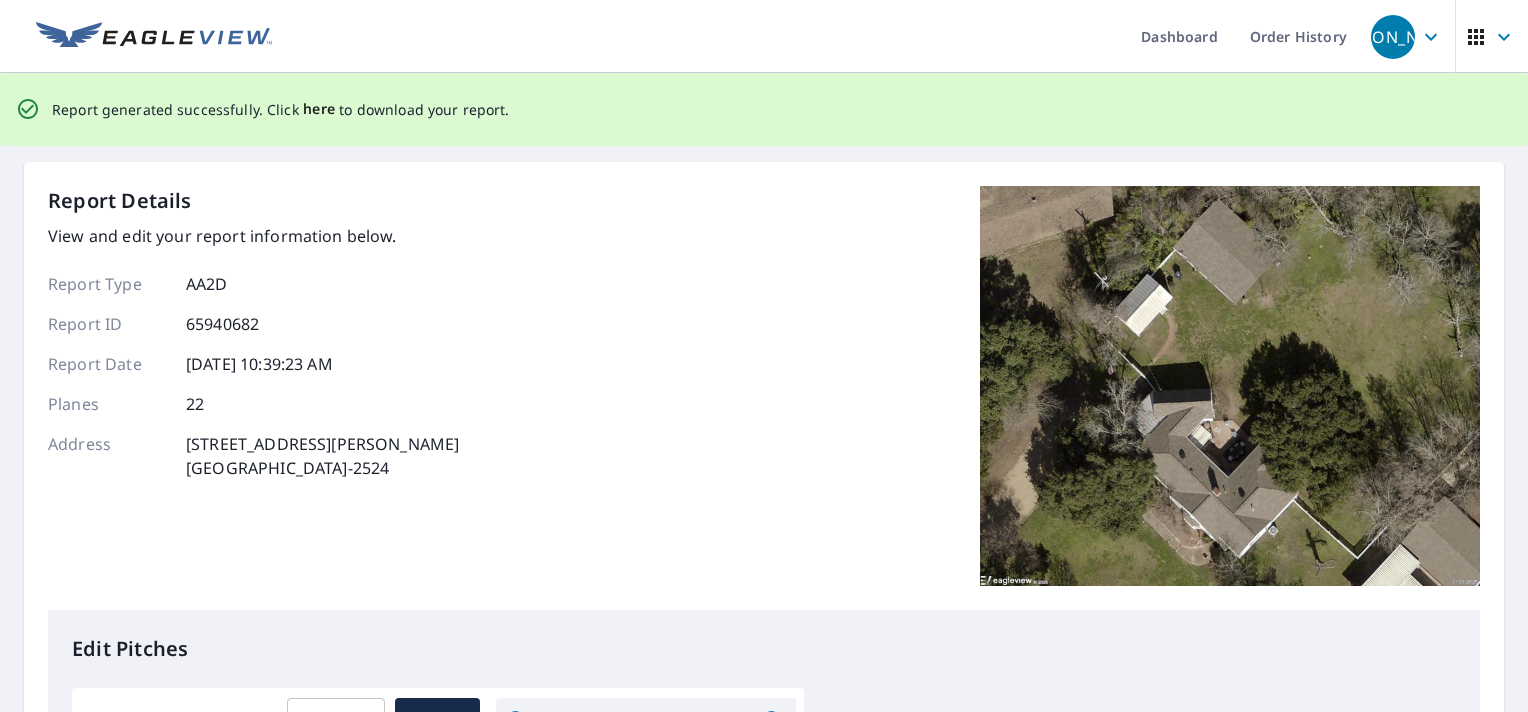 click on "here" at bounding box center [319, 109] 